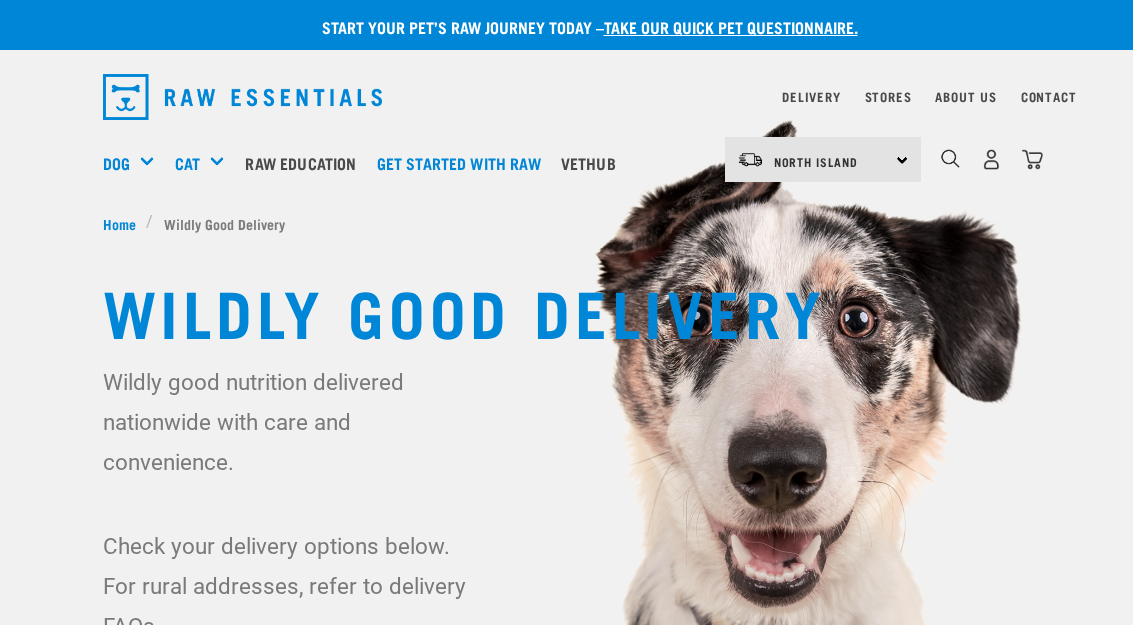 scroll, scrollTop: -21, scrollLeft: 0, axis: vertical 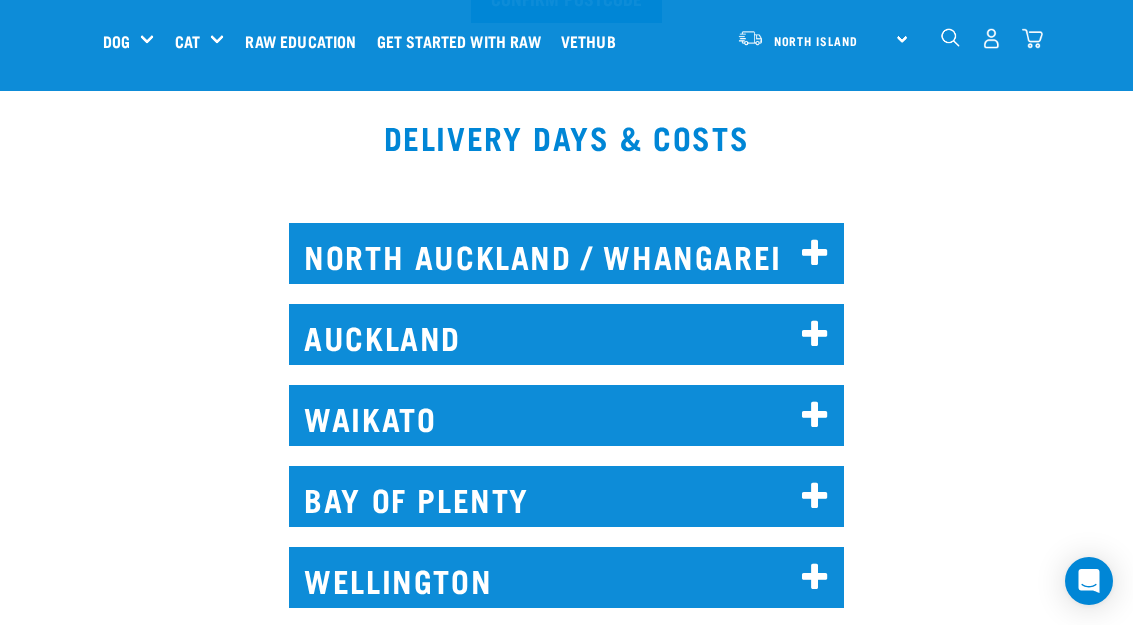 click on "NORTH AUCKLAND / WHANGAREI" at bounding box center [566, 253] 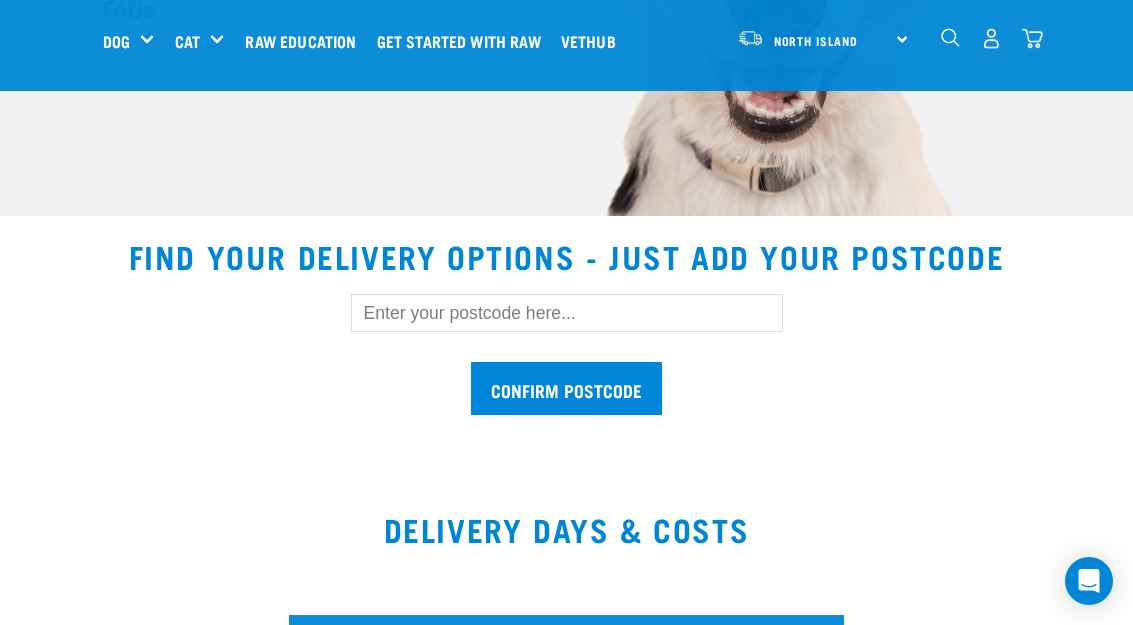 scroll, scrollTop: 476, scrollLeft: 0, axis: vertical 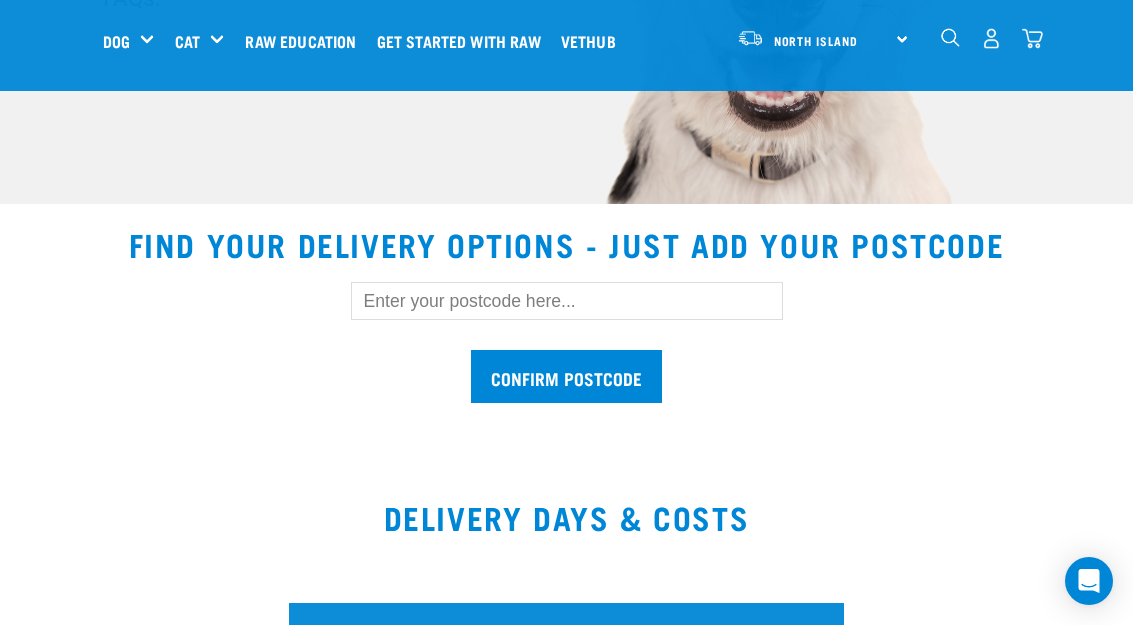 click at bounding box center [567, 301] 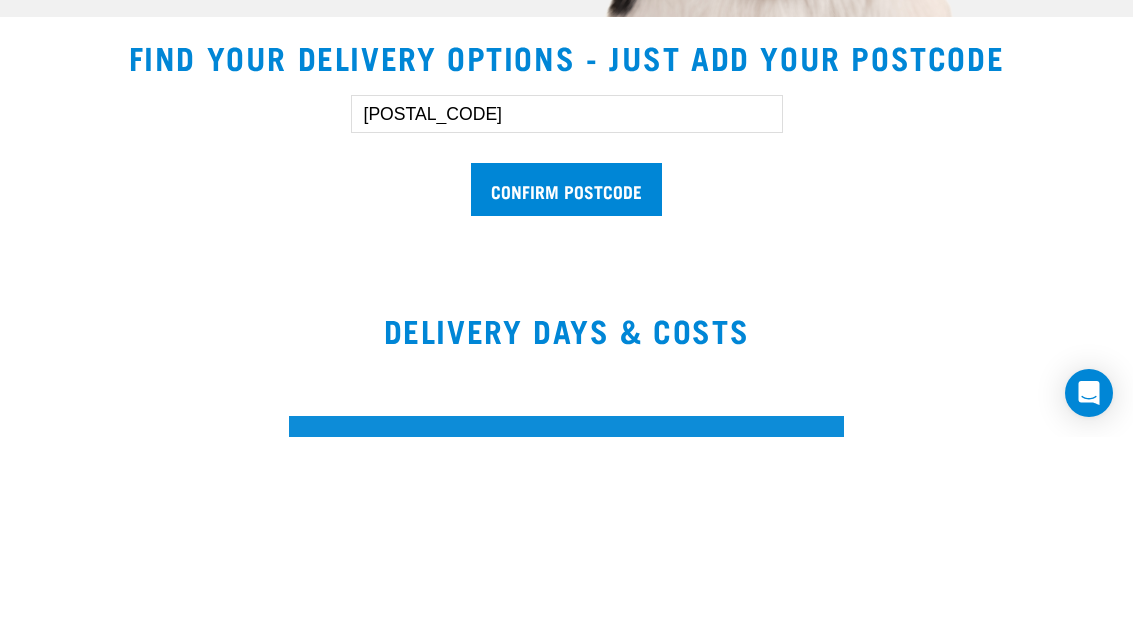 type on "[POSTAL_CODE]" 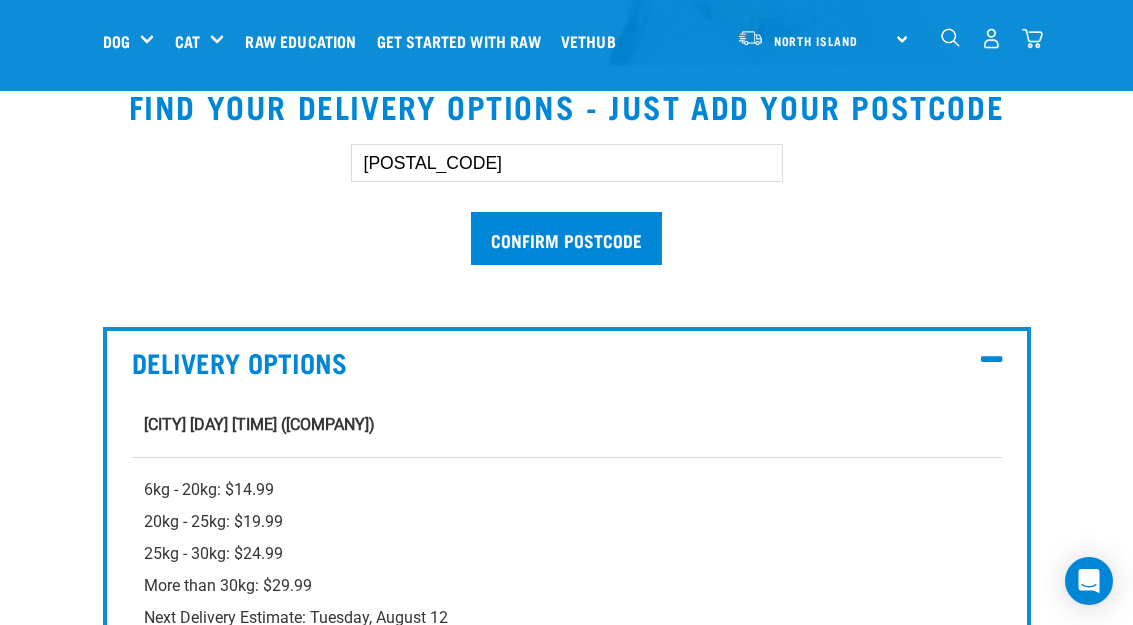 scroll, scrollTop: 613, scrollLeft: 0, axis: vertical 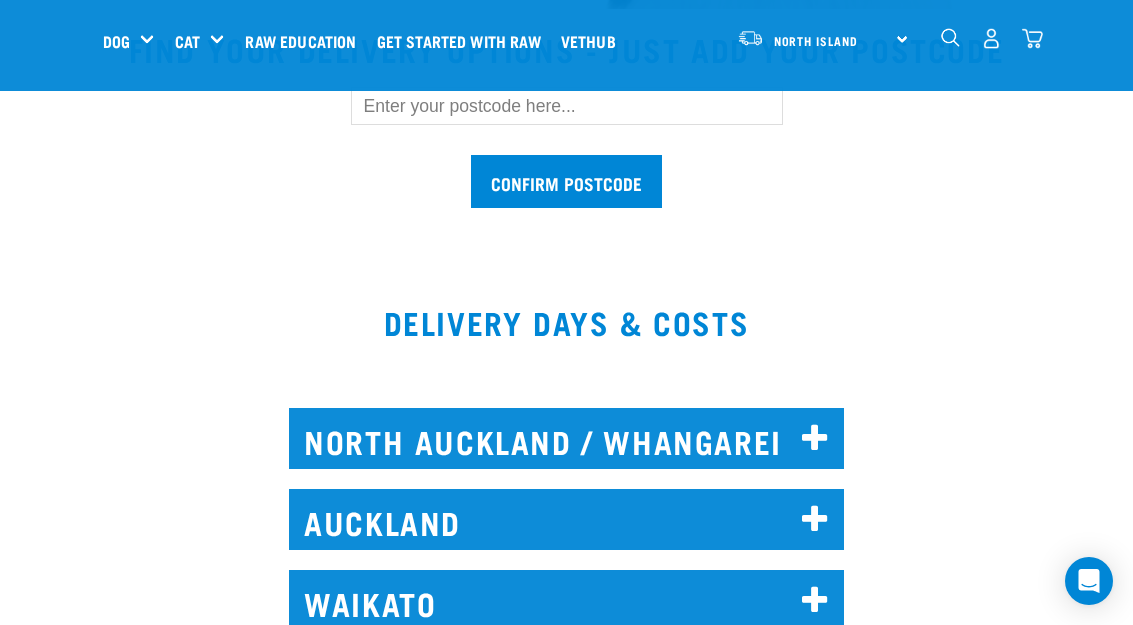 click on "AUCKLAND" at bounding box center [566, 519] 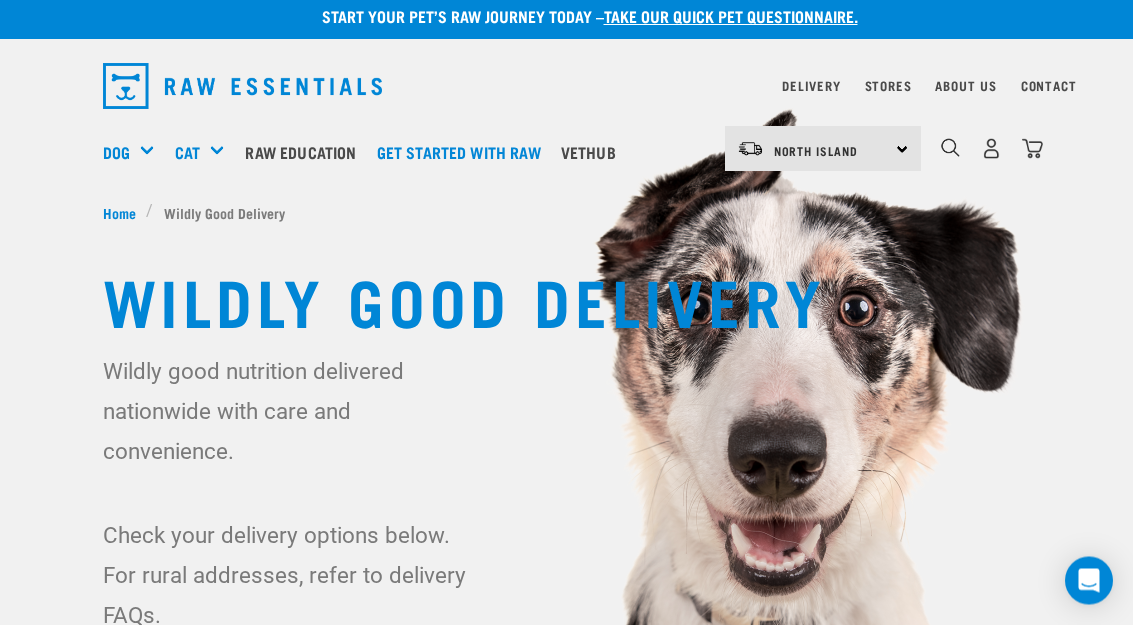 scroll, scrollTop: 0, scrollLeft: 0, axis: both 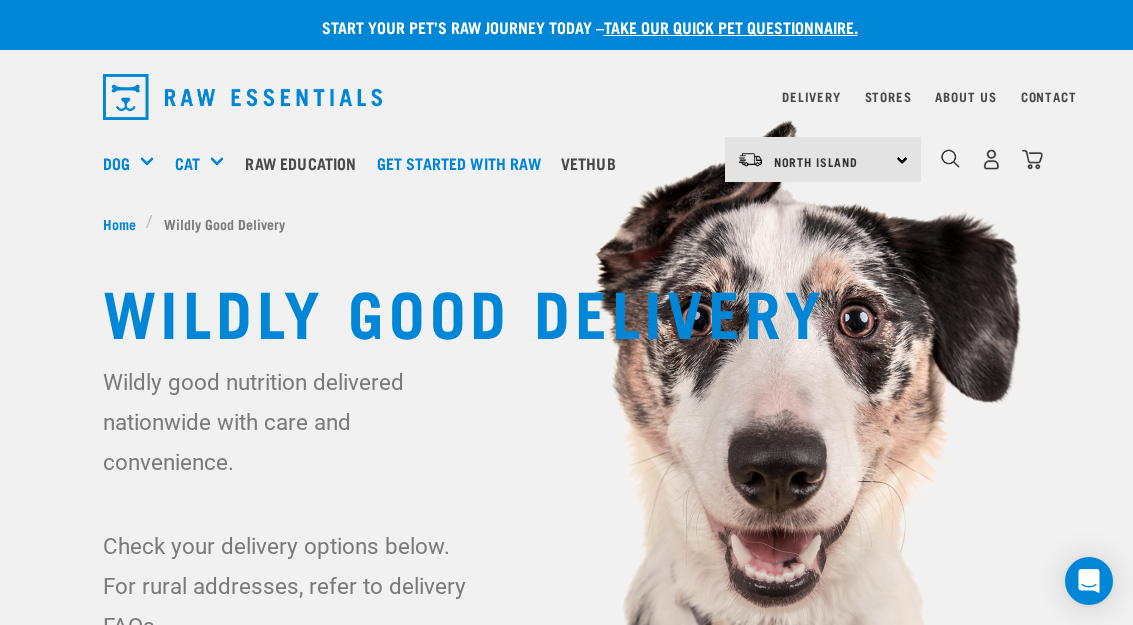 click on "North Island
North Island
South Island" at bounding box center [823, 159] 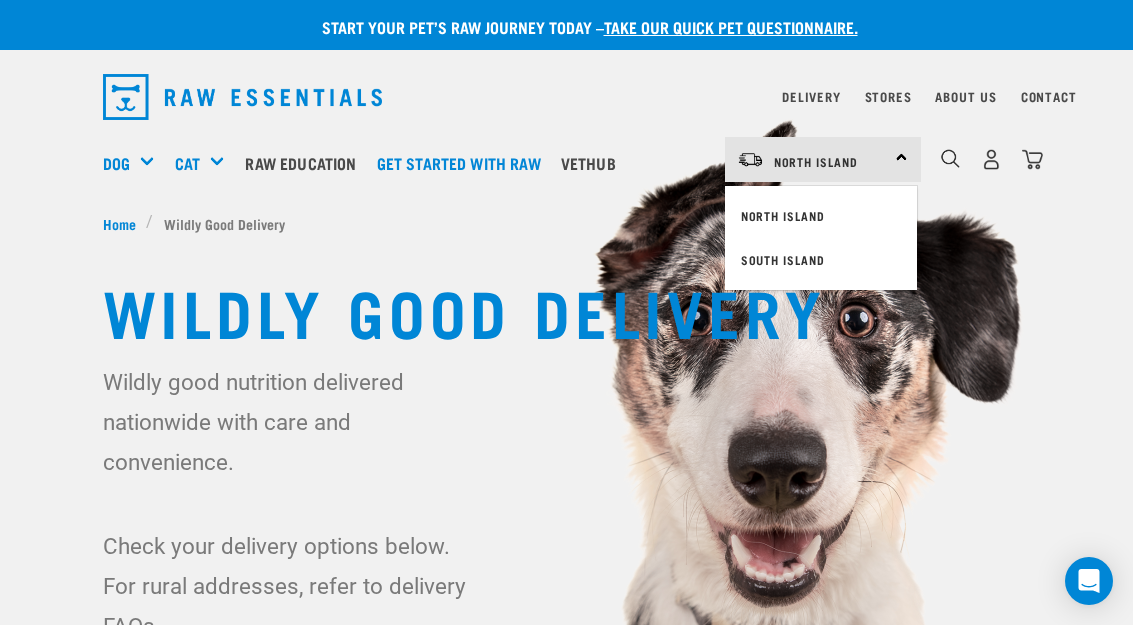 click on "North Island" at bounding box center [821, 216] 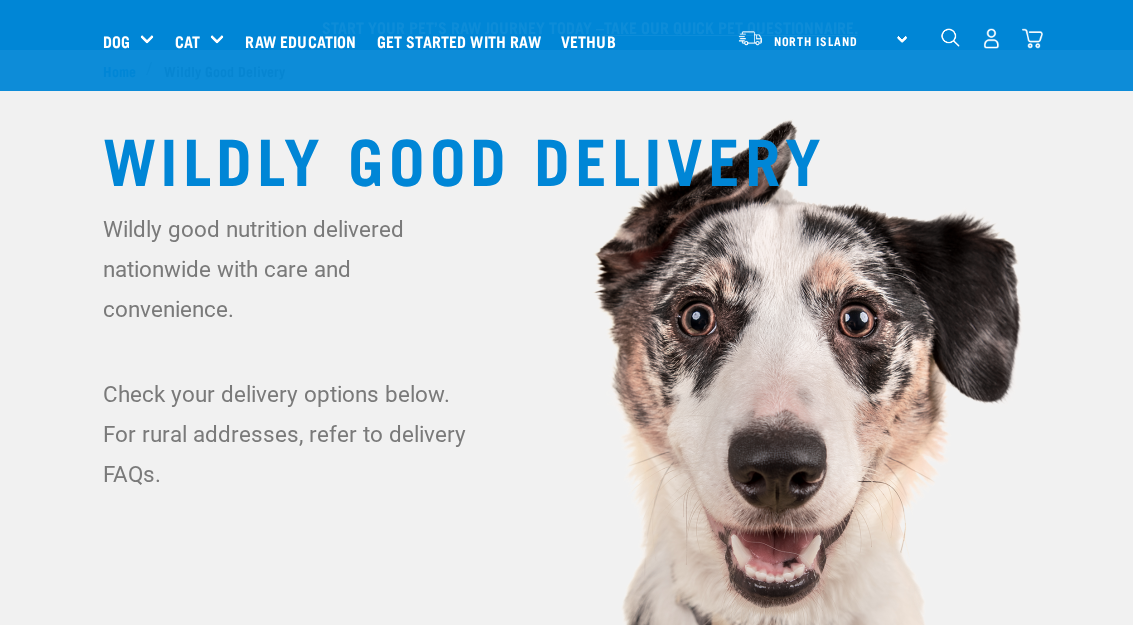 scroll, scrollTop: 401, scrollLeft: 0, axis: vertical 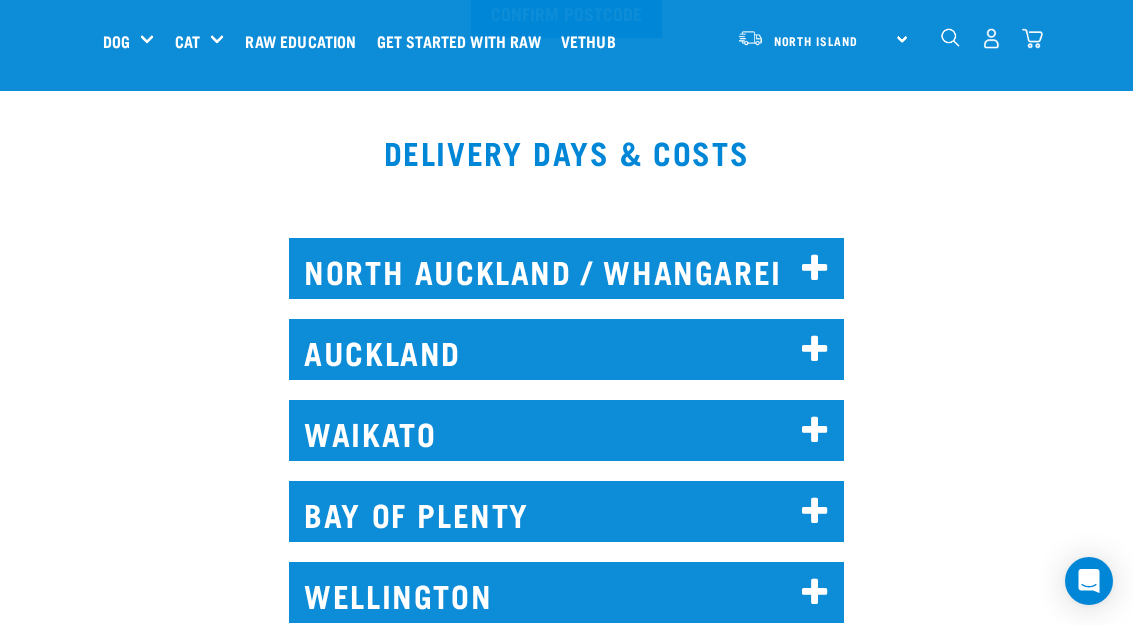 click on "NORTH AUCKLAND / WHANGAREI" at bounding box center [566, 268] 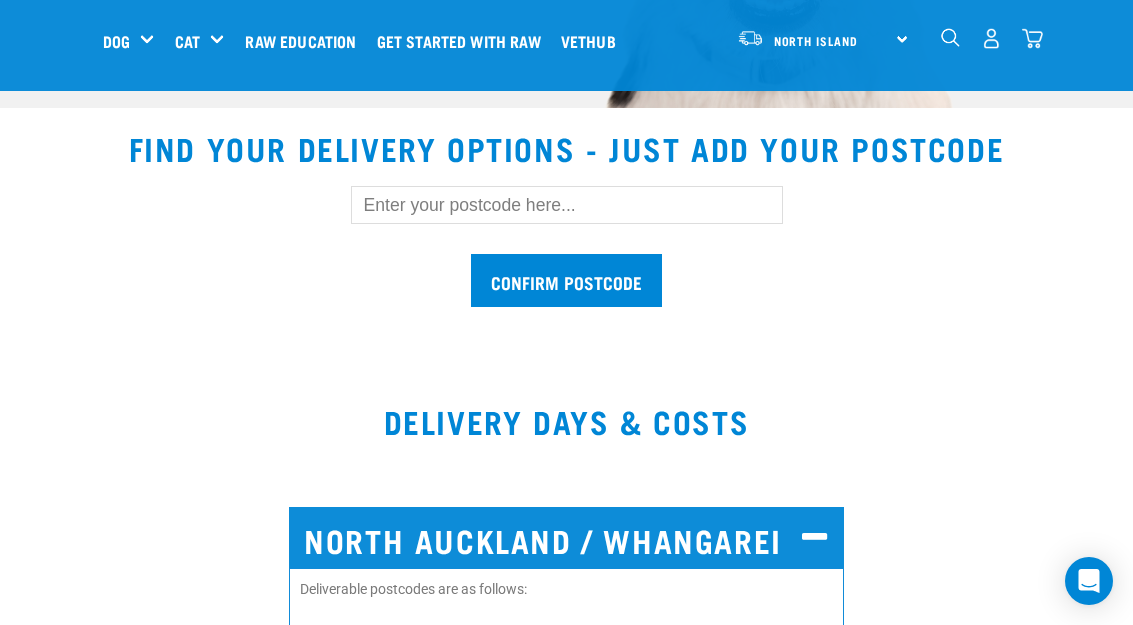 scroll, scrollTop: 571, scrollLeft: 0, axis: vertical 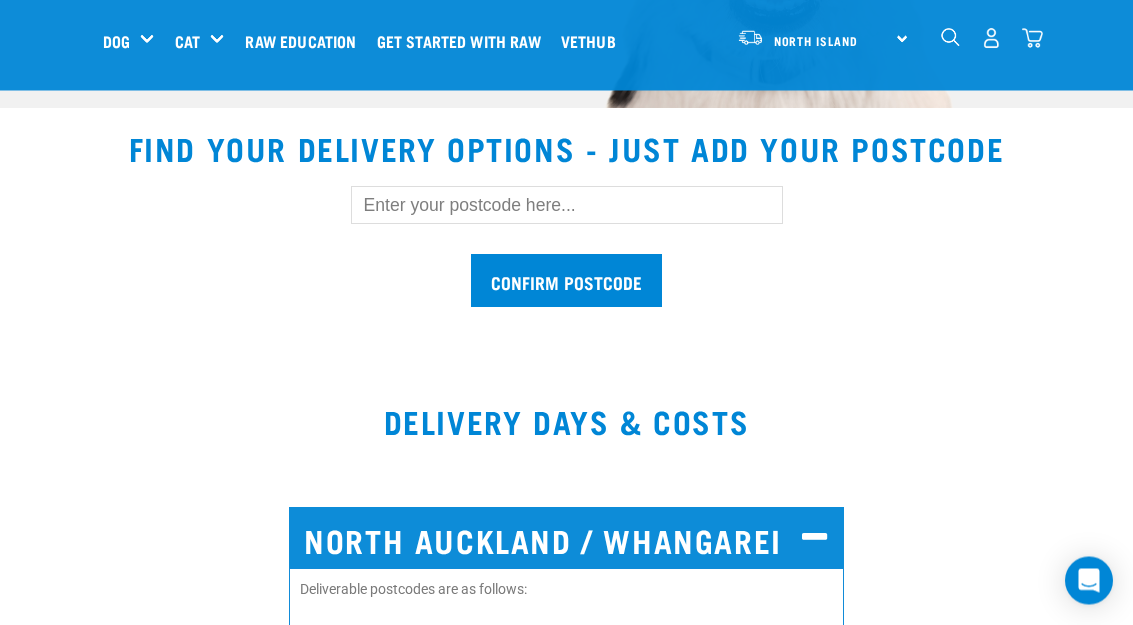 click at bounding box center (567, 206) 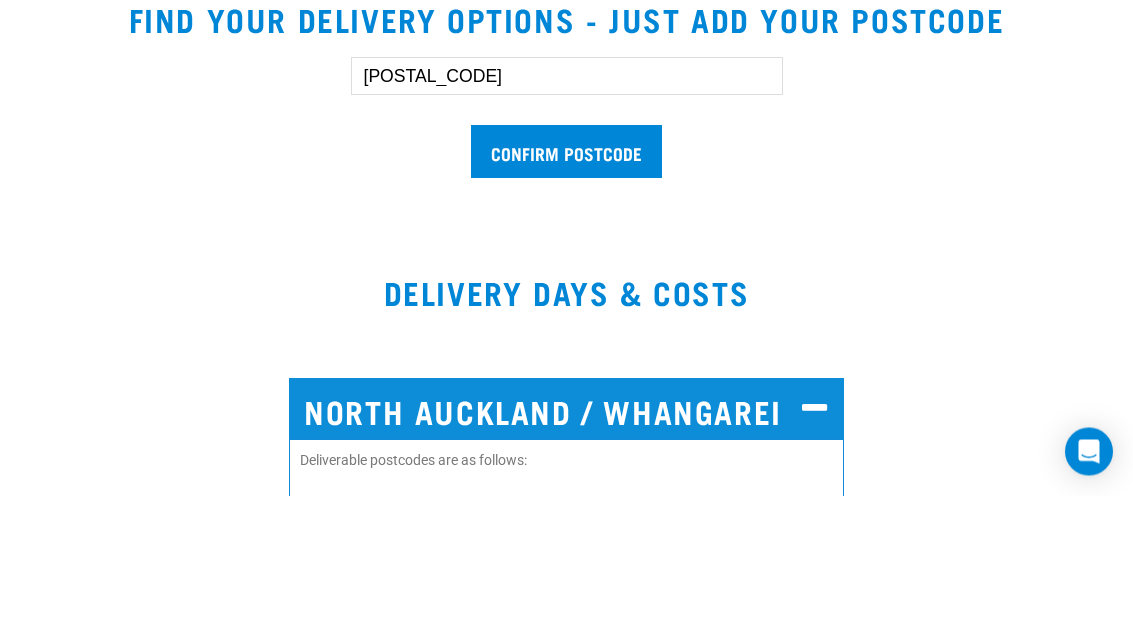 type on "0910" 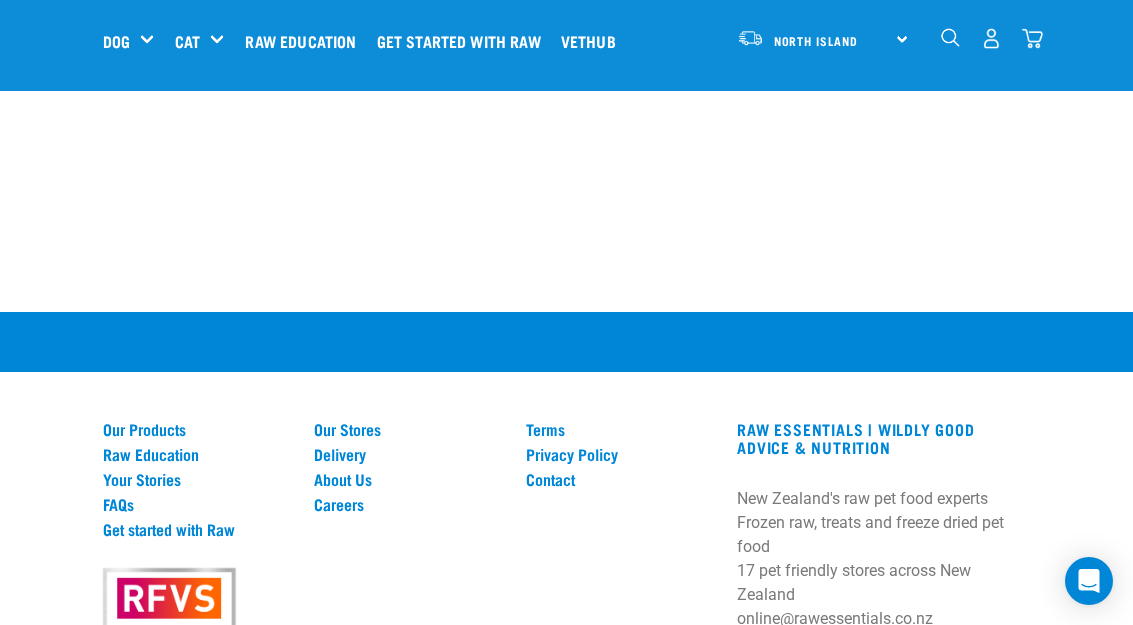 scroll, scrollTop: 5342, scrollLeft: 0, axis: vertical 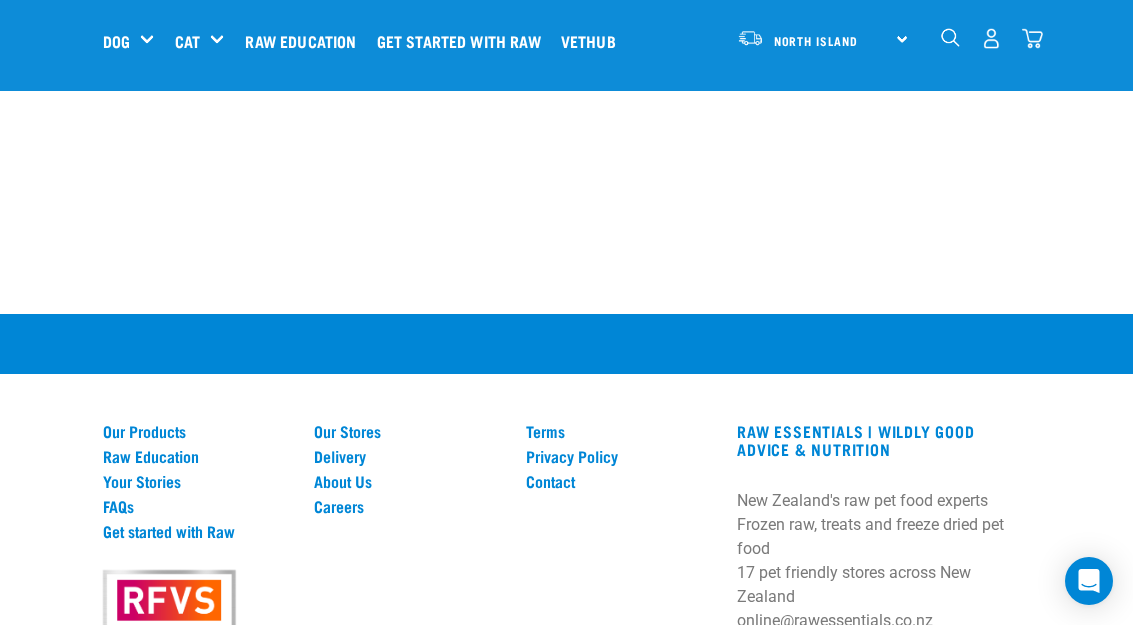 click on "Our Products" at bounding box center [197, 431] 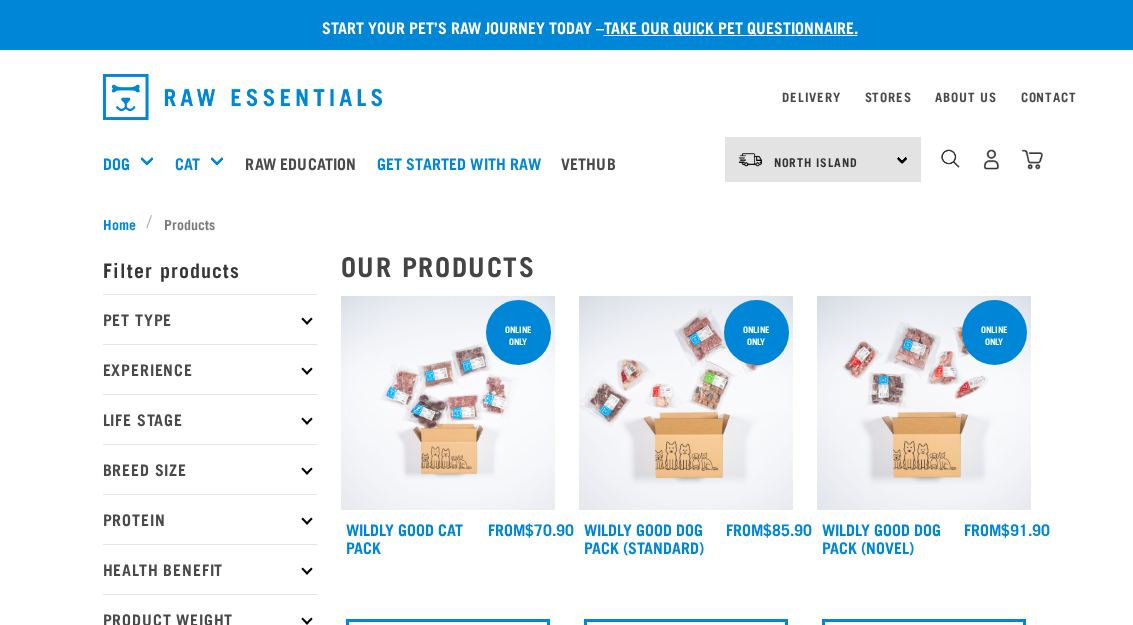 scroll, scrollTop: 0, scrollLeft: 0, axis: both 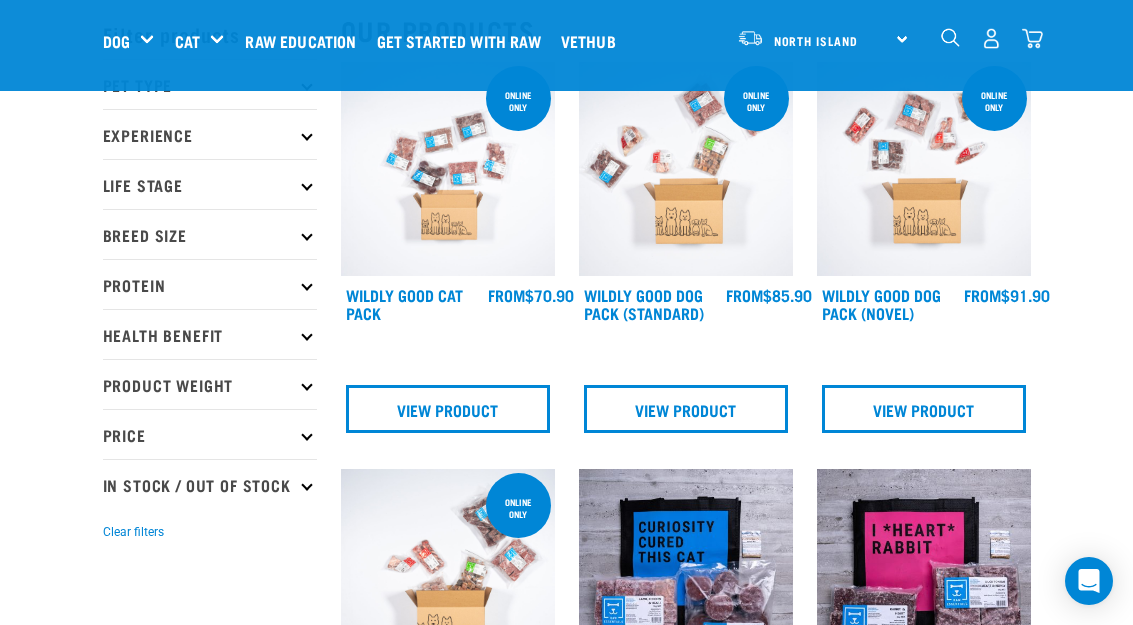 click on "View Product" at bounding box center (448, 409) 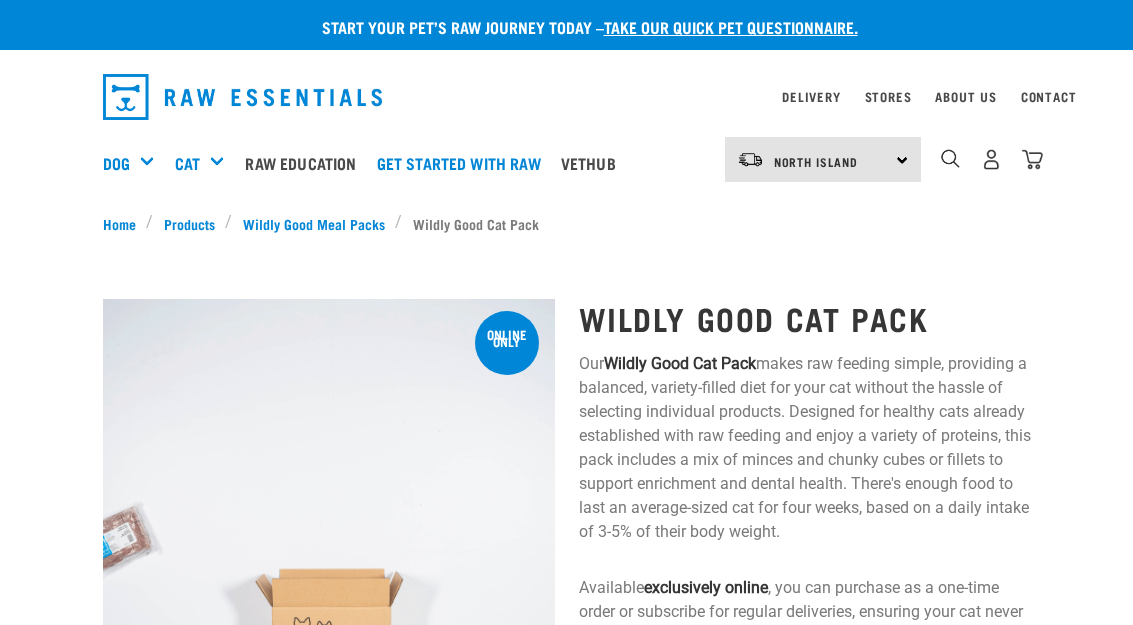 scroll, scrollTop: 0, scrollLeft: 0, axis: both 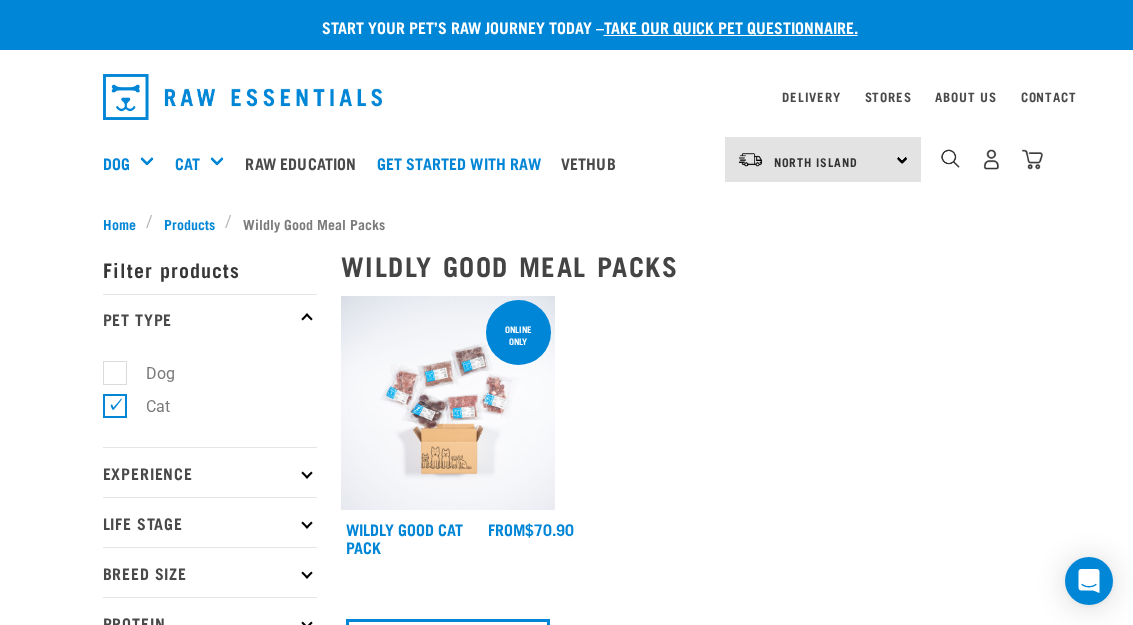 click on "View Product" at bounding box center (448, 643) 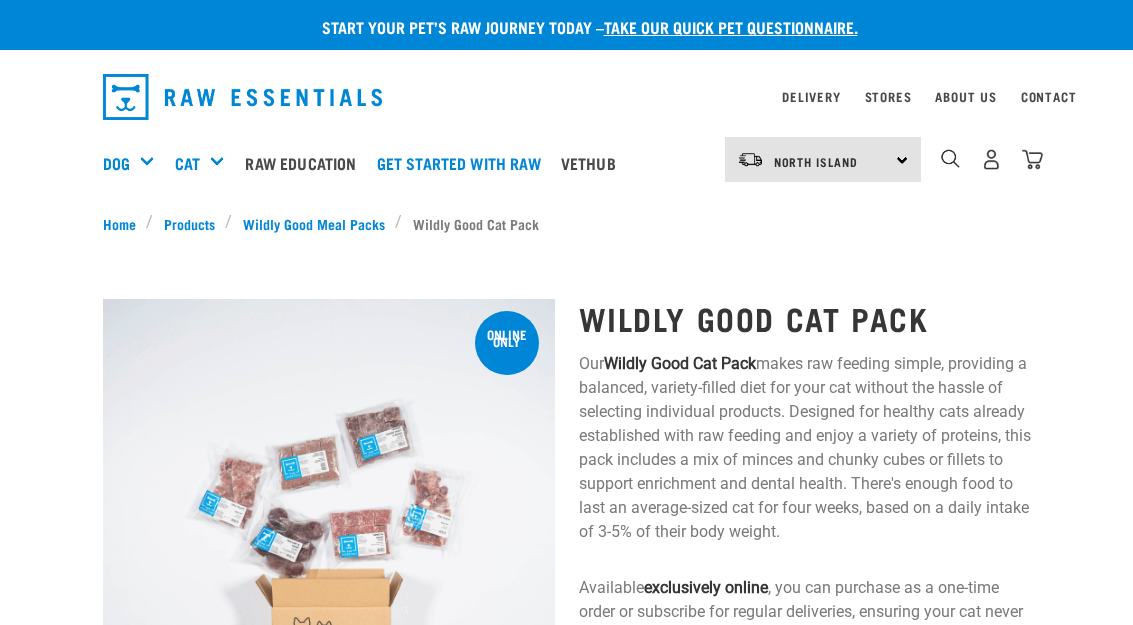 scroll, scrollTop: 0, scrollLeft: 0, axis: both 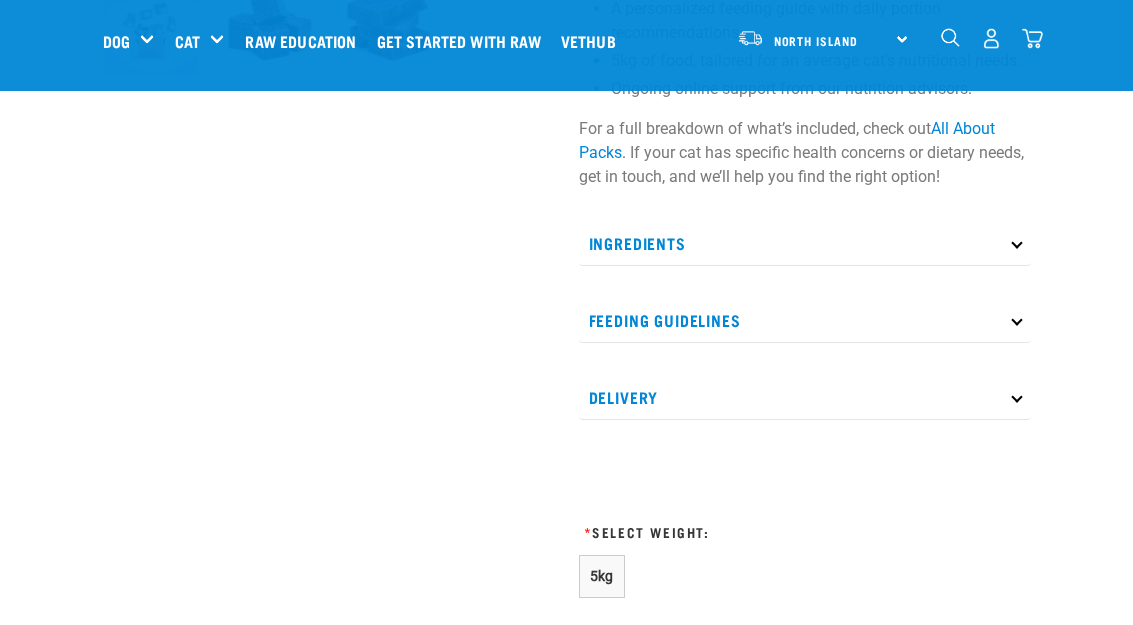 click on "Ingredients" at bounding box center (805, 243) 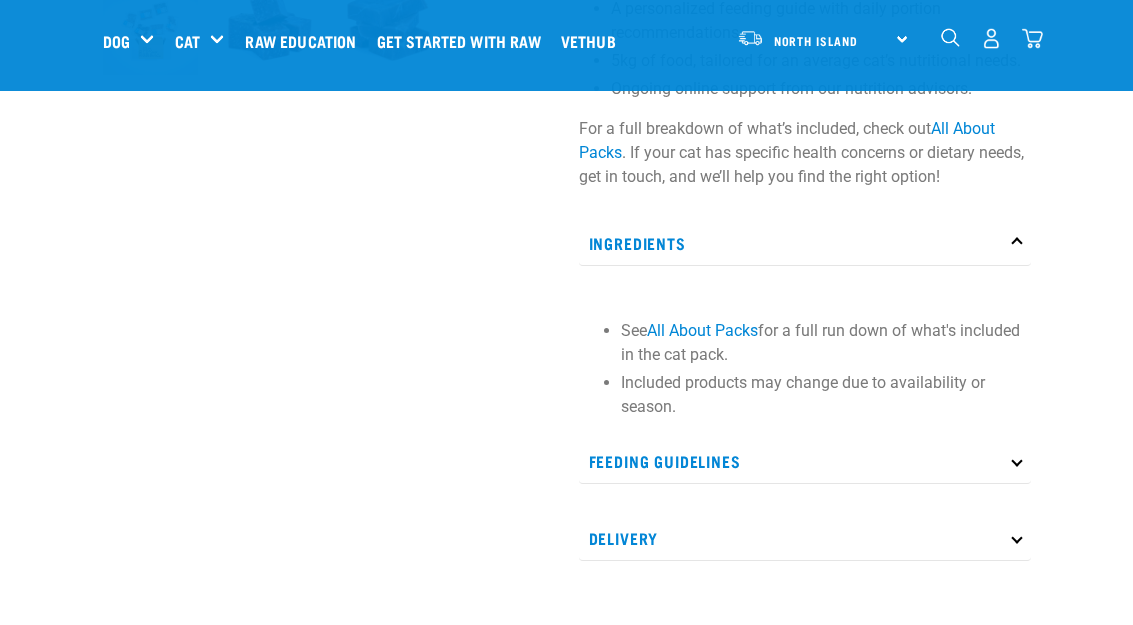 click on "Ingredients" at bounding box center (805, 243) 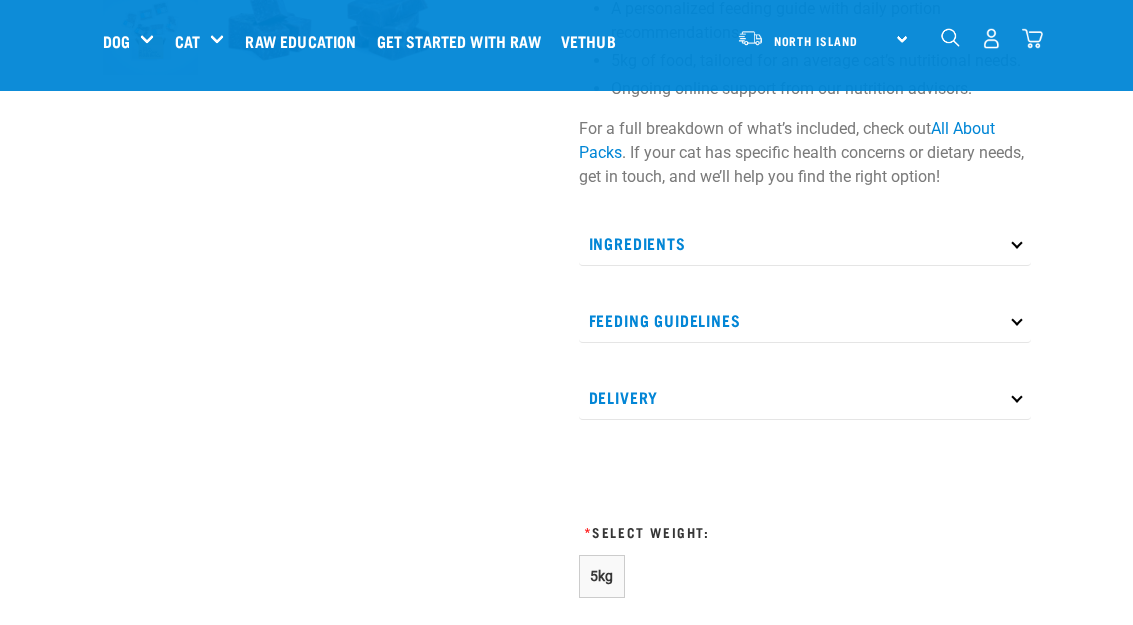 click at bounding box center [1016, 396] 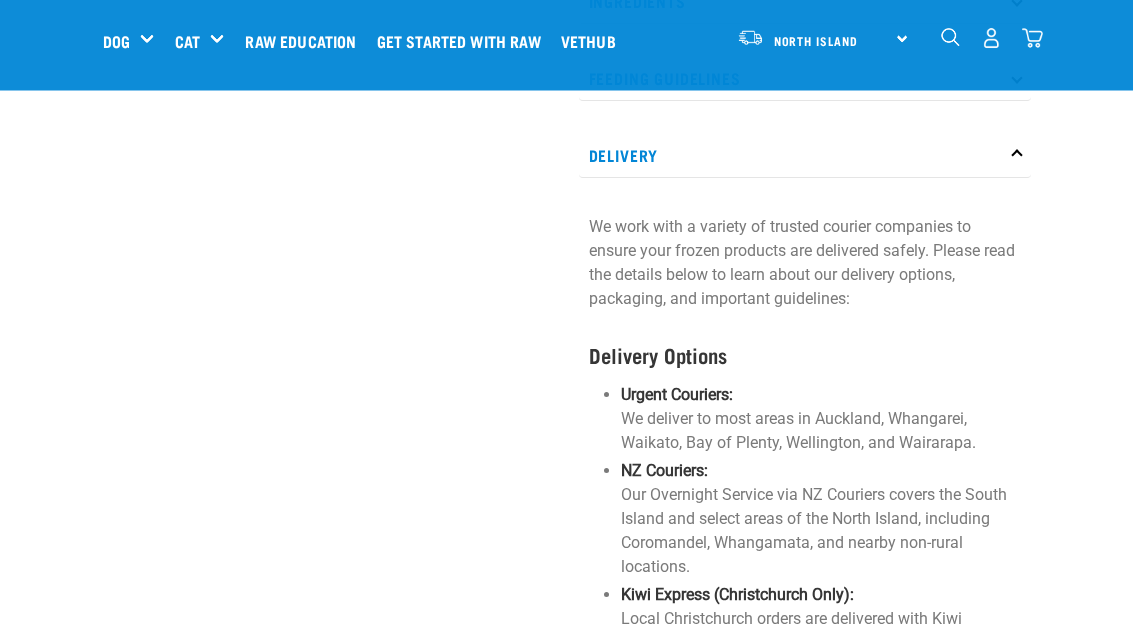 scroll, scrollTop: 865, scrollLeft: 0, axis: vertical 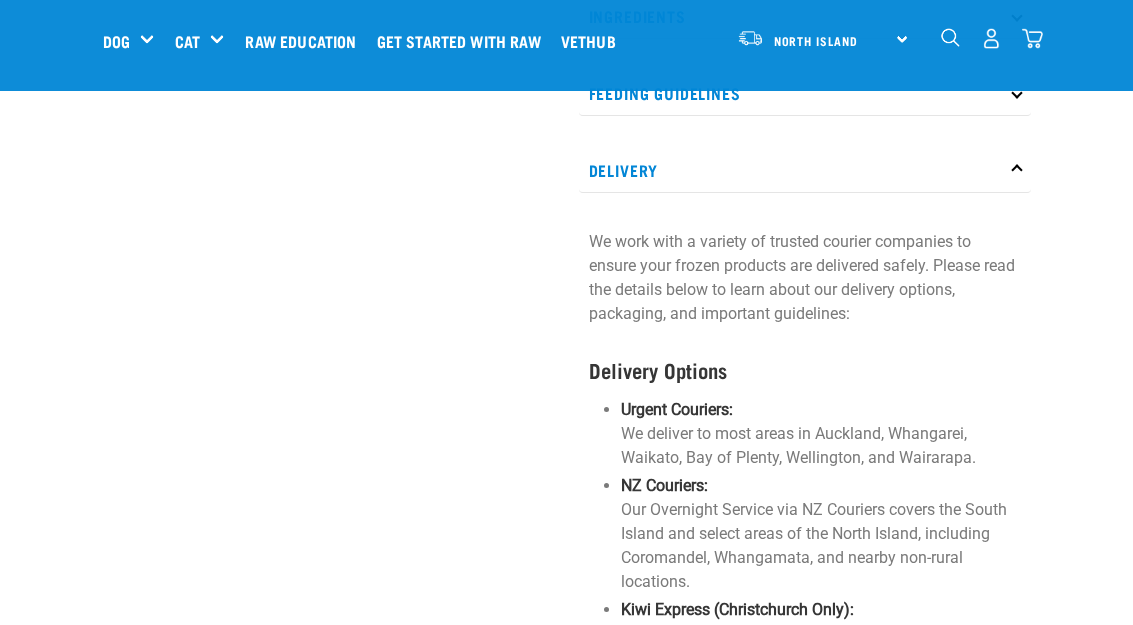 click on "Delivery" at bounding box center [805, 170] 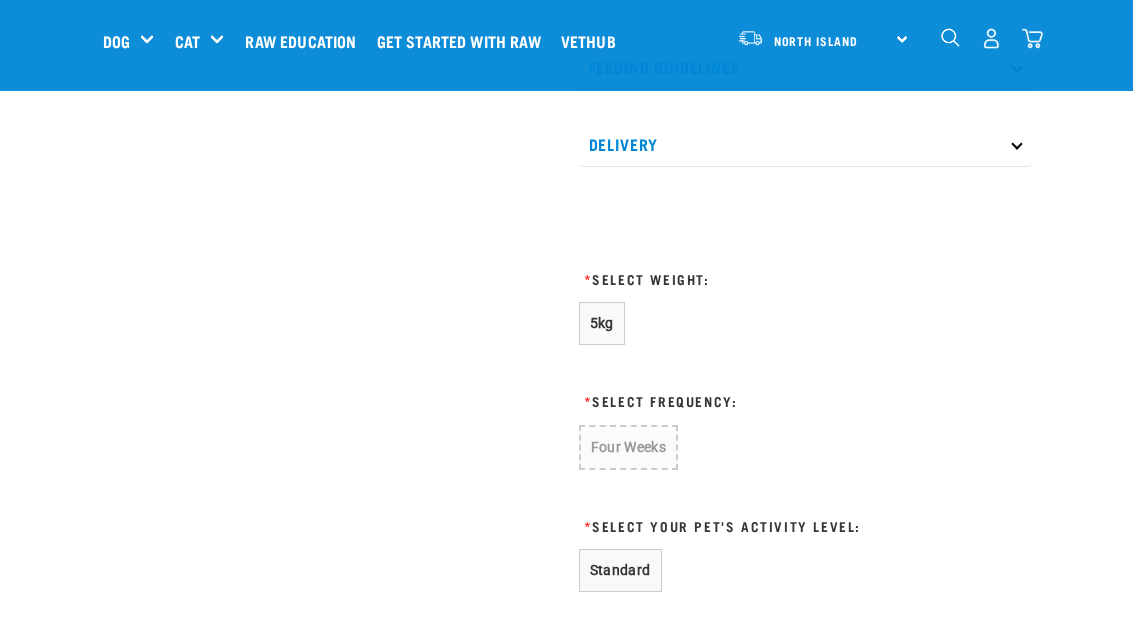 scroll, scrollTop: 837, scrollLeft: 0, axis: vertical 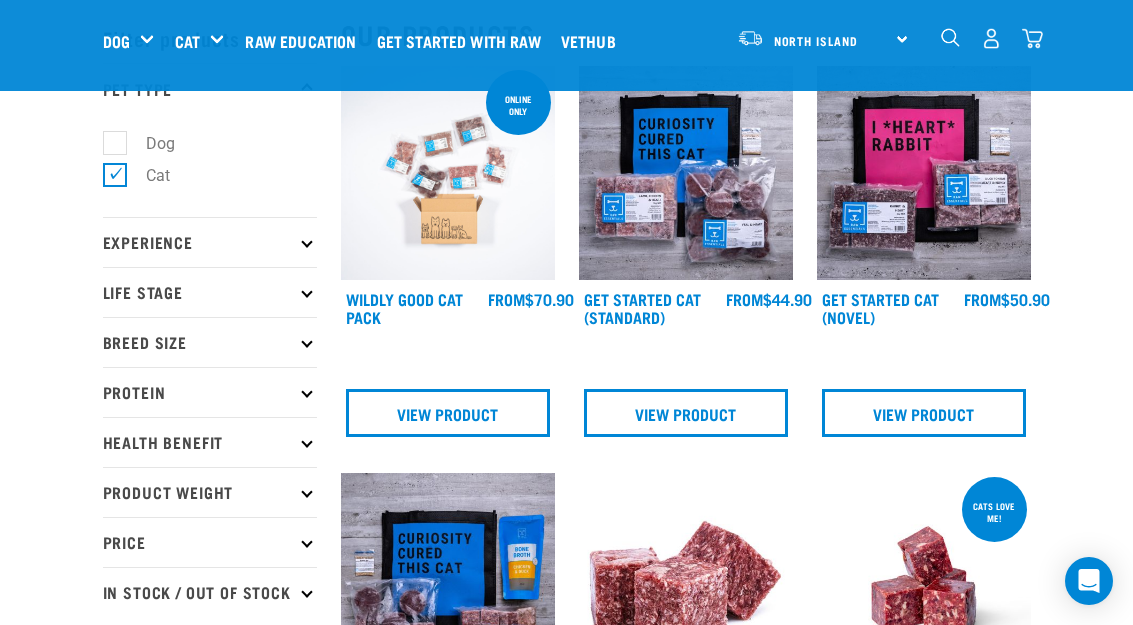 click on "Life Stage" at bounding box center (210, 292) 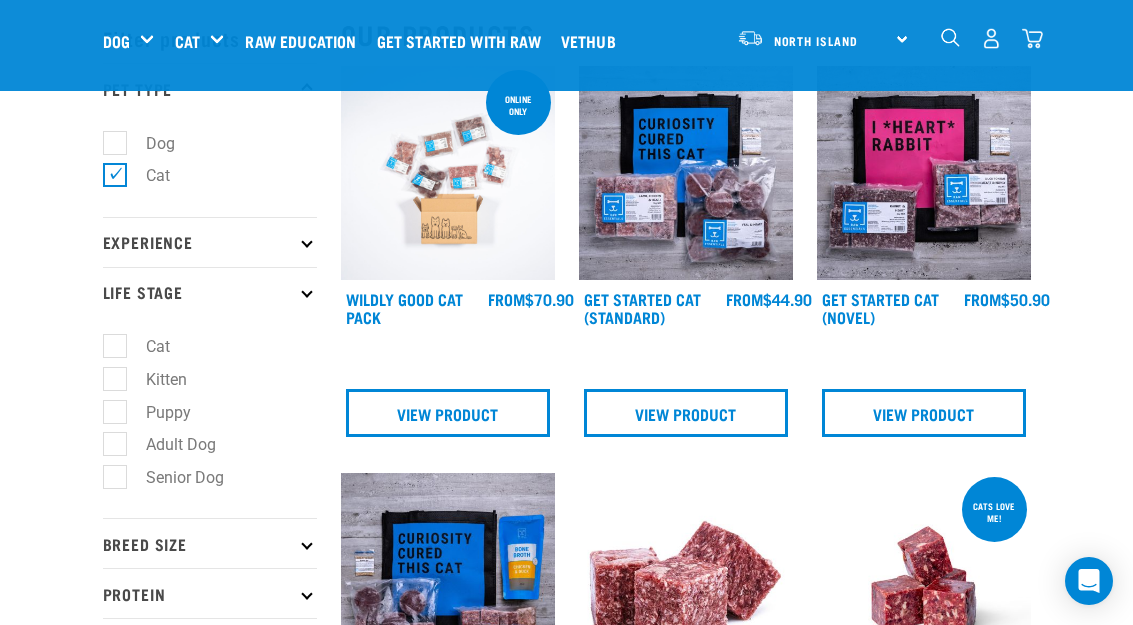 click on "Life Stage" at bounding box center [210, 292] 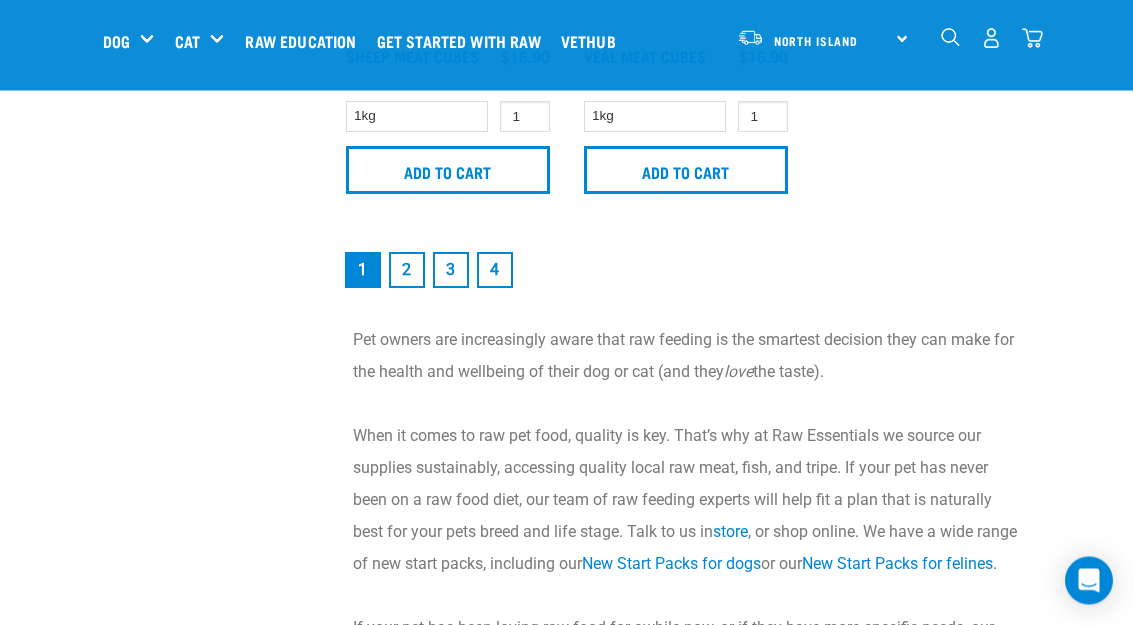 scroll, scrollTop: 4401, scrollLeft: 0, axis: vertical 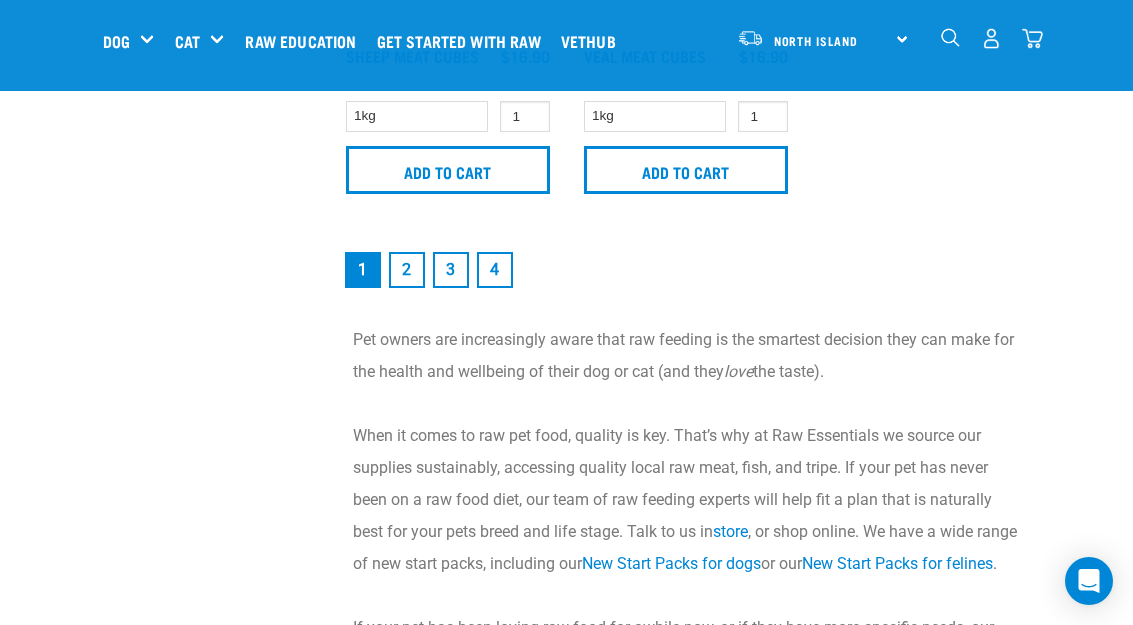 click on "2" at bounding box center (407, 270) 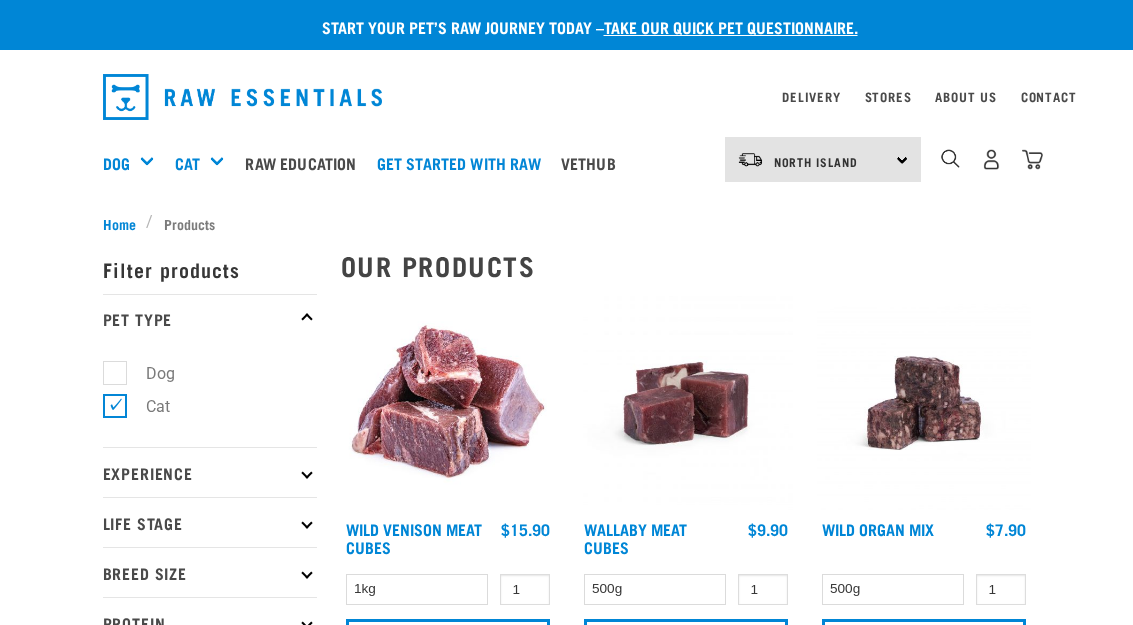 scroll, scrollTop: 0, scrollLeft: 0, axis: both 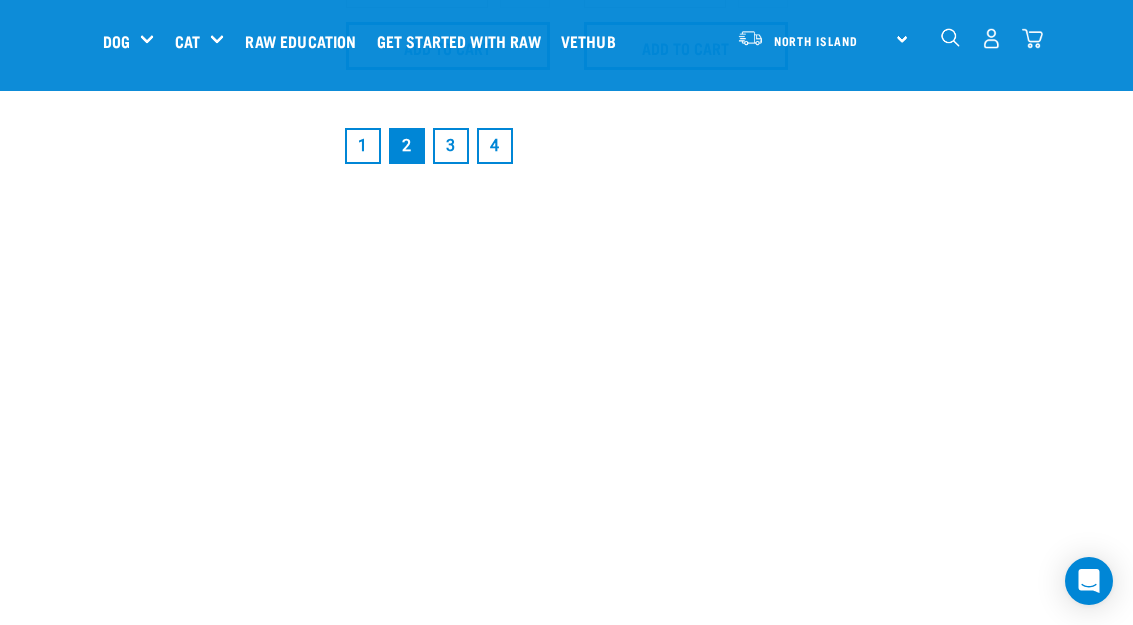 click on "3" at bounding box center [451, 146] 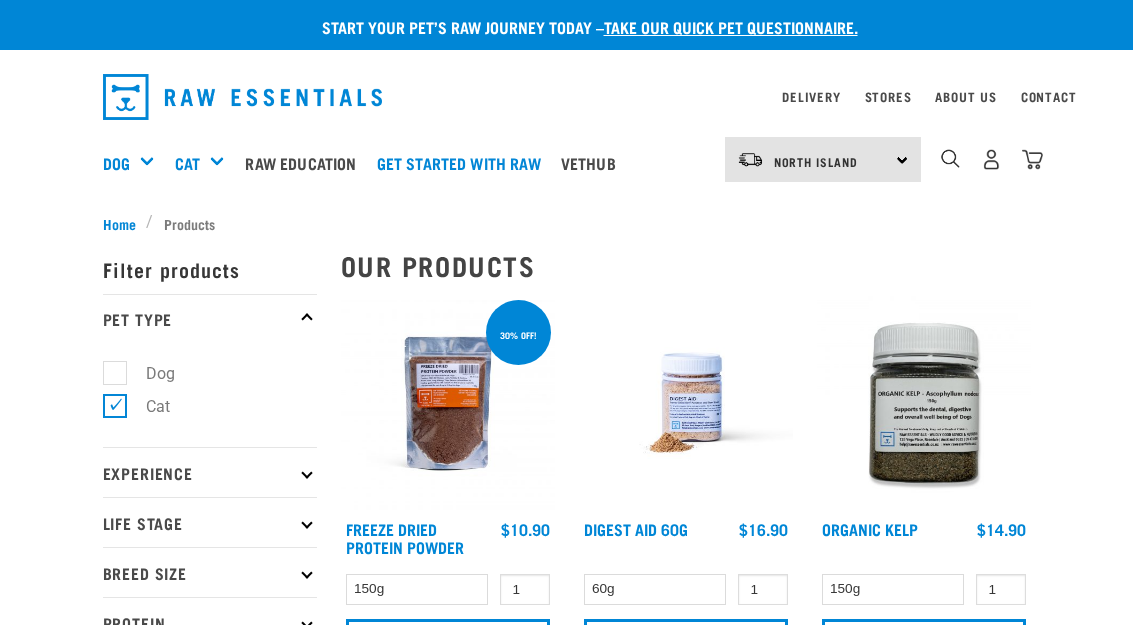 scroll, scrollTop: 0, scrollLeft: 0, axis: both 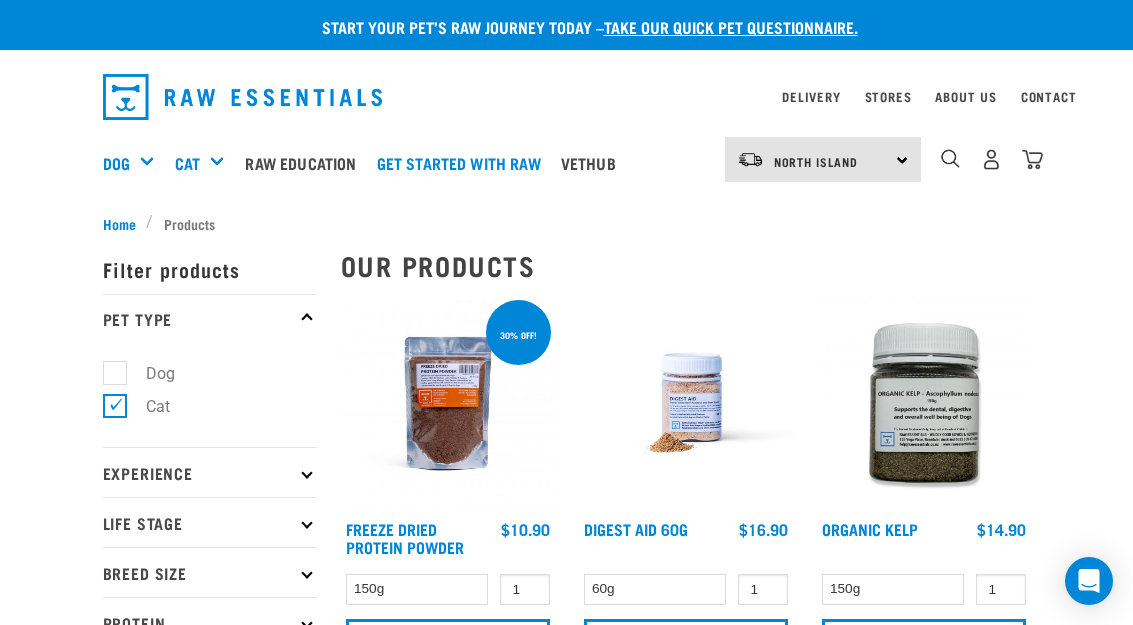 click at bounding box center (950, 158) 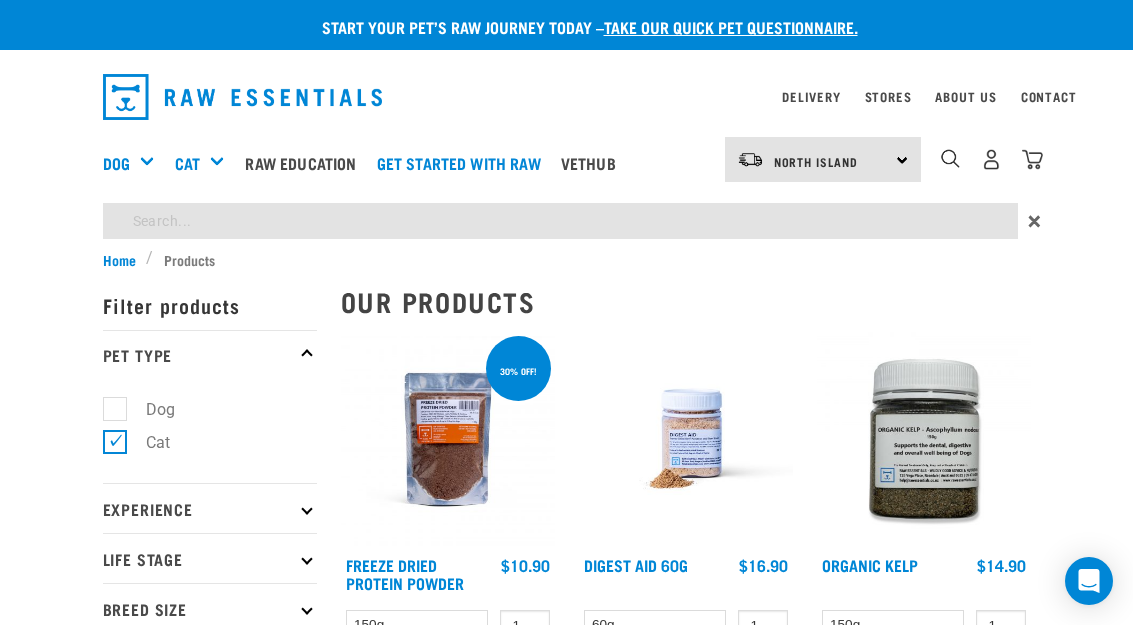 click on "Start your pet’s raw journey today –  take our quick pet questionnaire.
Delivery
Stores
About Us
Contact" at bounding box center (566, 2424) 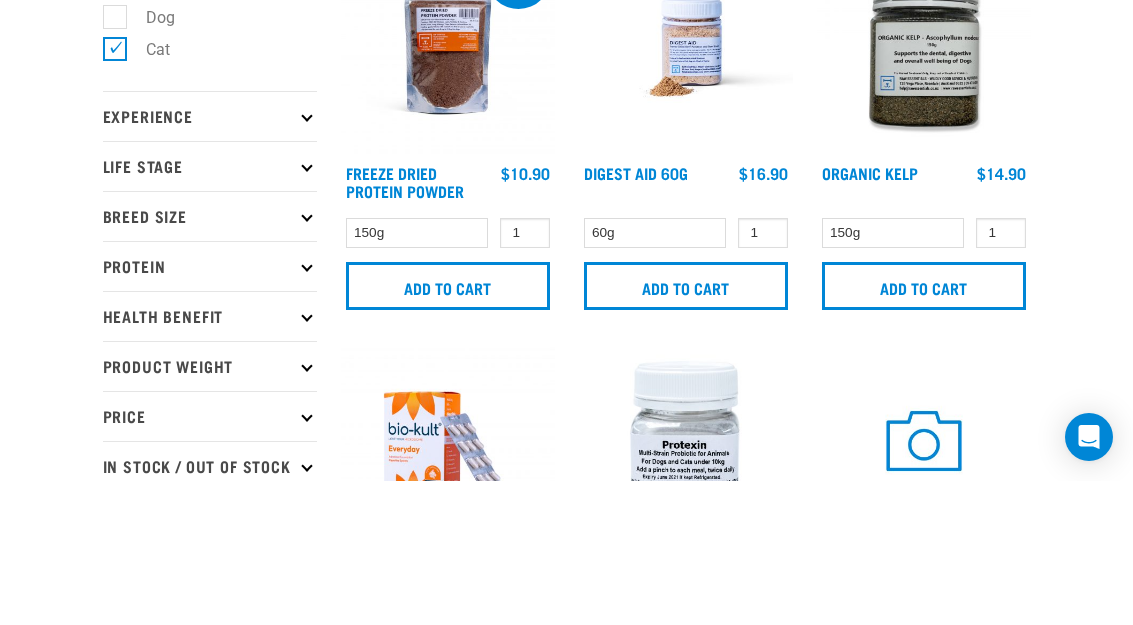 type on "Goat" 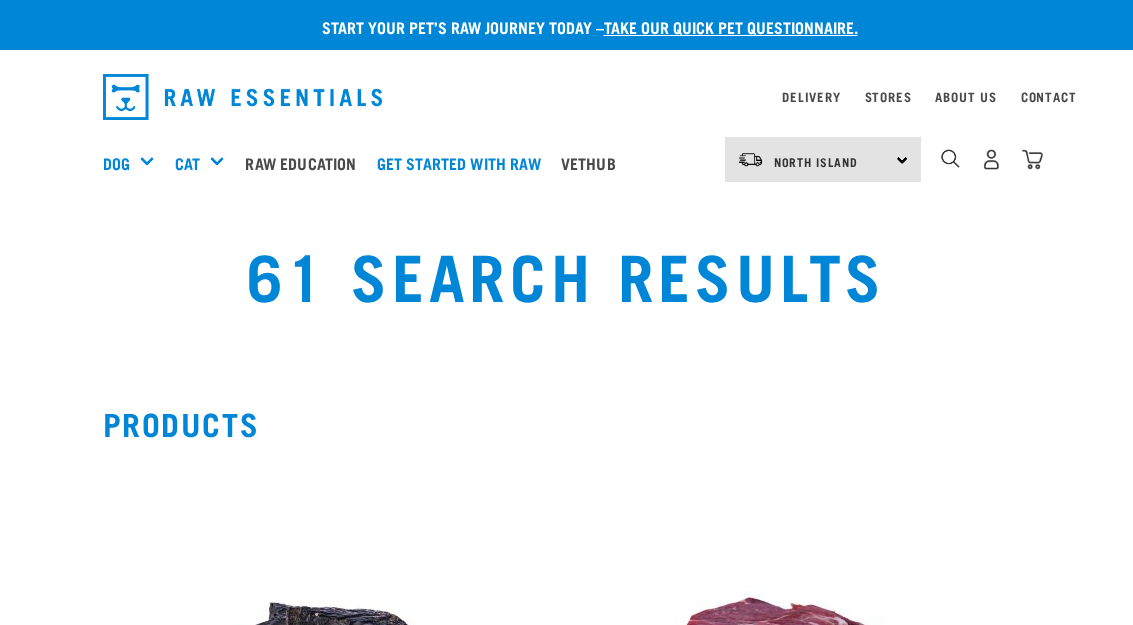 scroll, scrollTop: 0, scrollLeft: 0, axis: both 